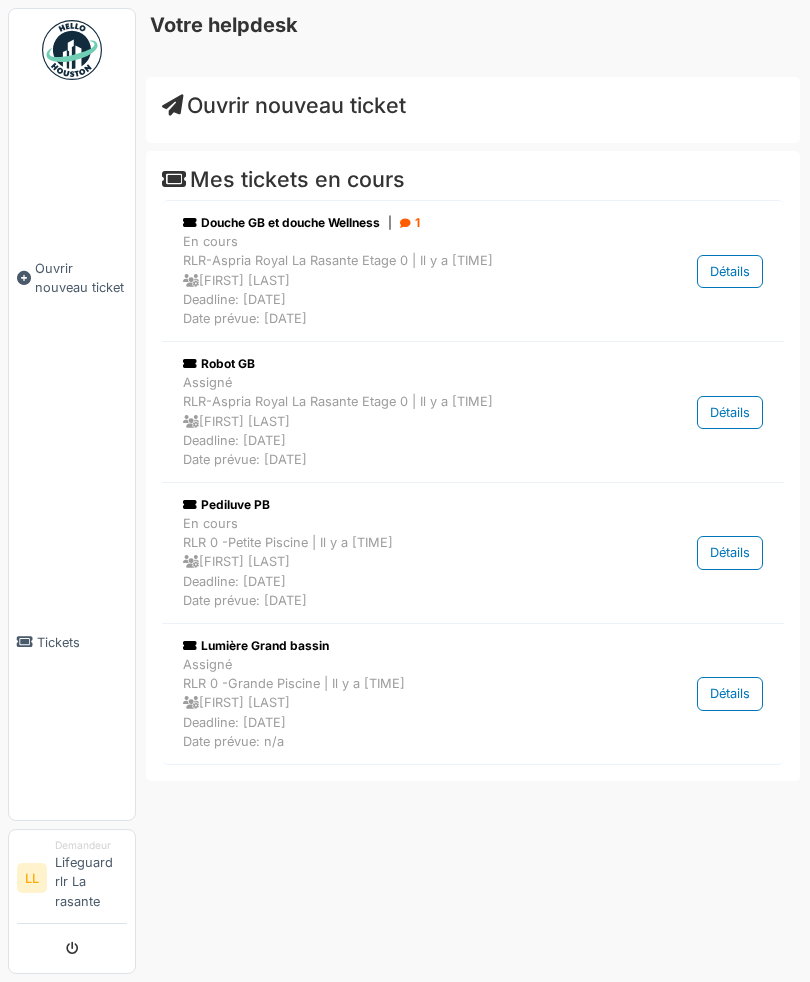 scroll, scrollTop: 0, scrollLeft: 0, axis: both 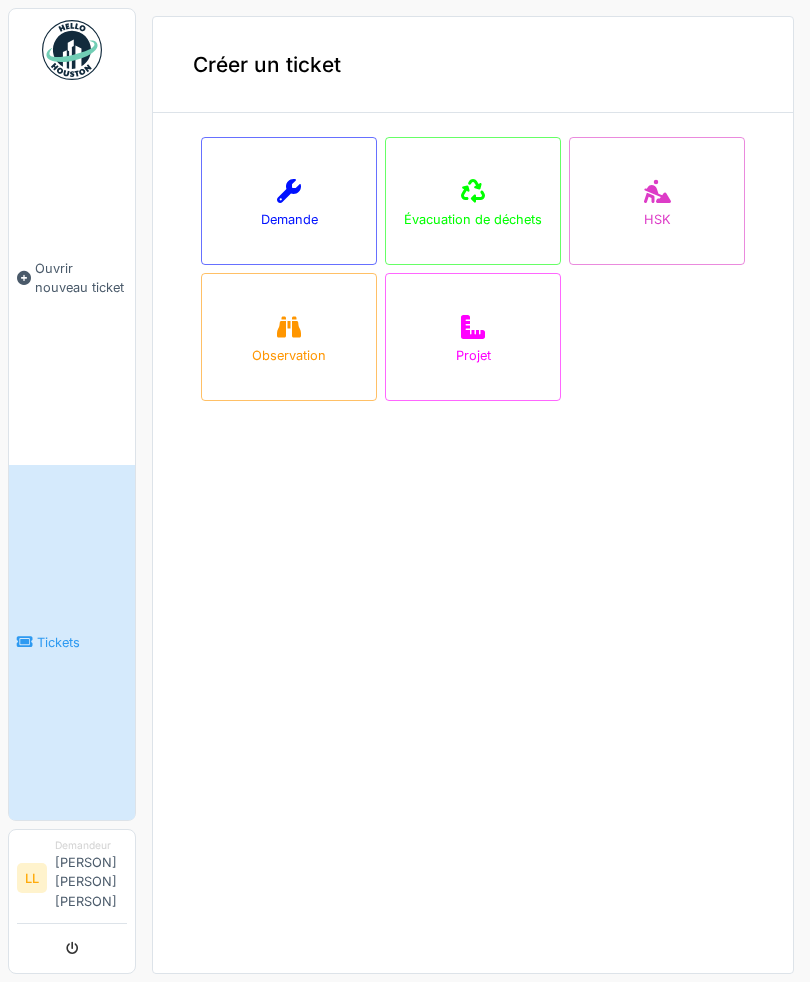 click on "Demande" at bounding box center (289, 201) 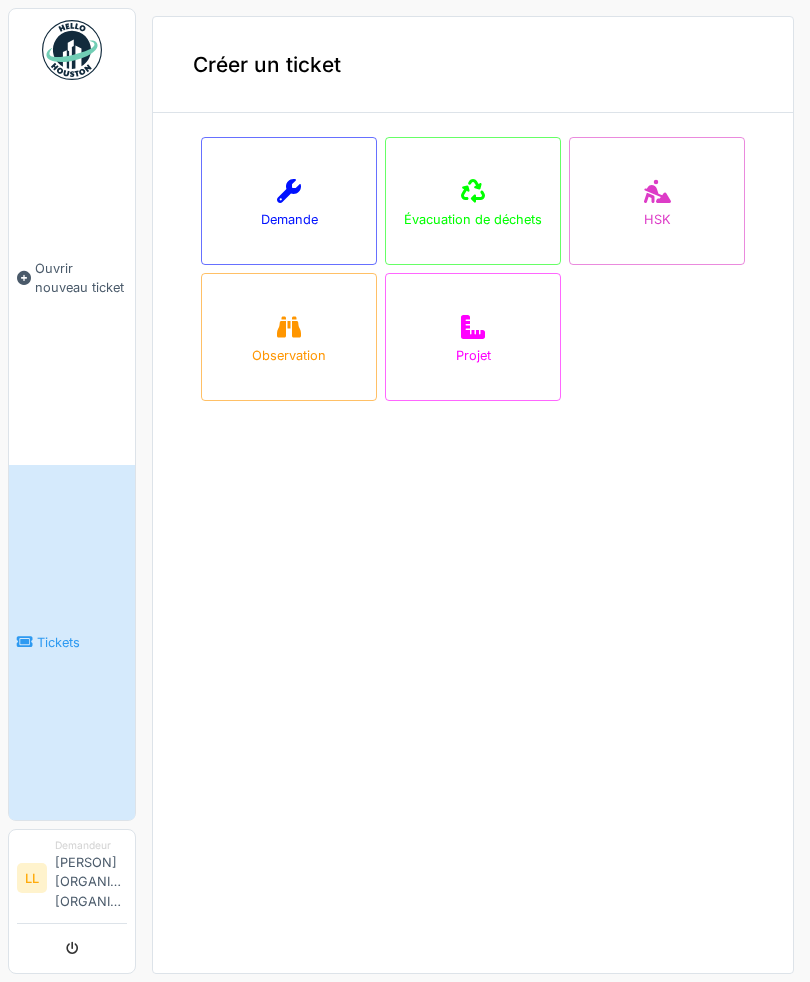 scroll, scrollTop: 0, scrollLeft: 0, axis: both 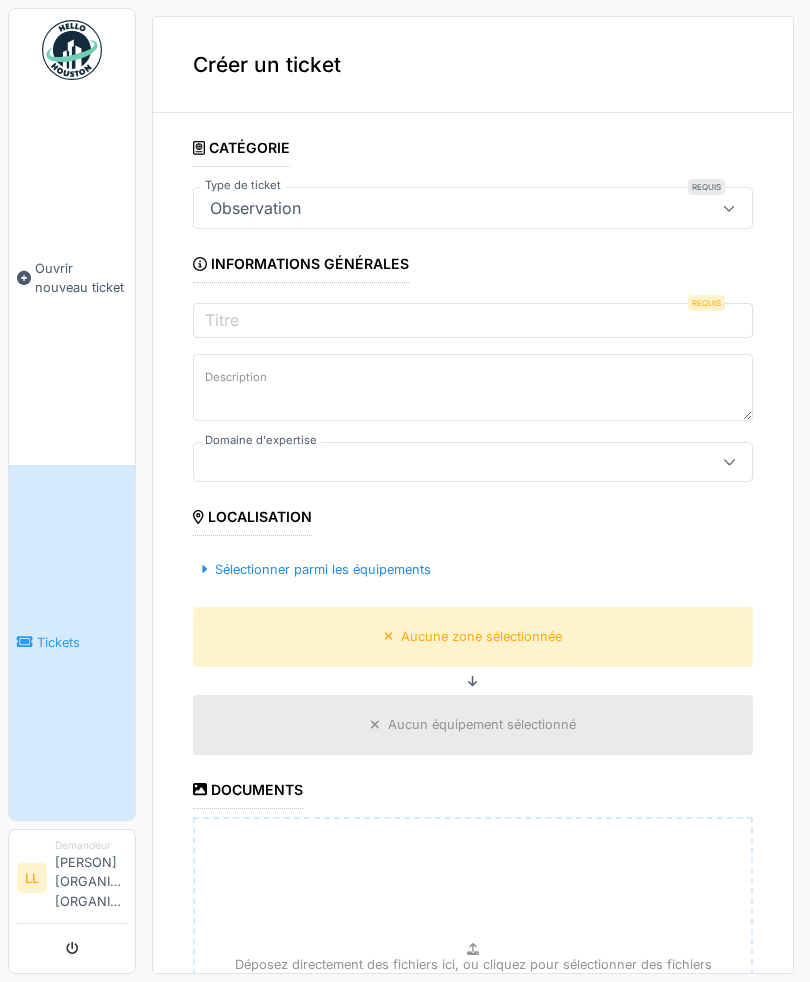 click on "Observation" at bounding box center [255, 208] 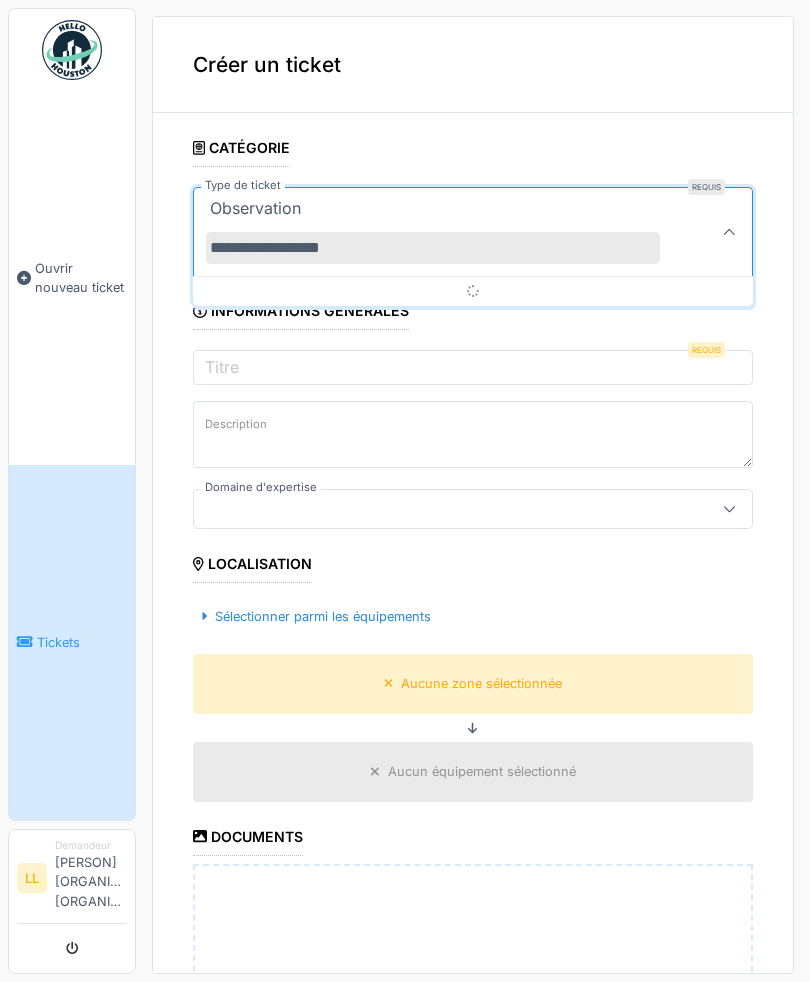 type on "**********" 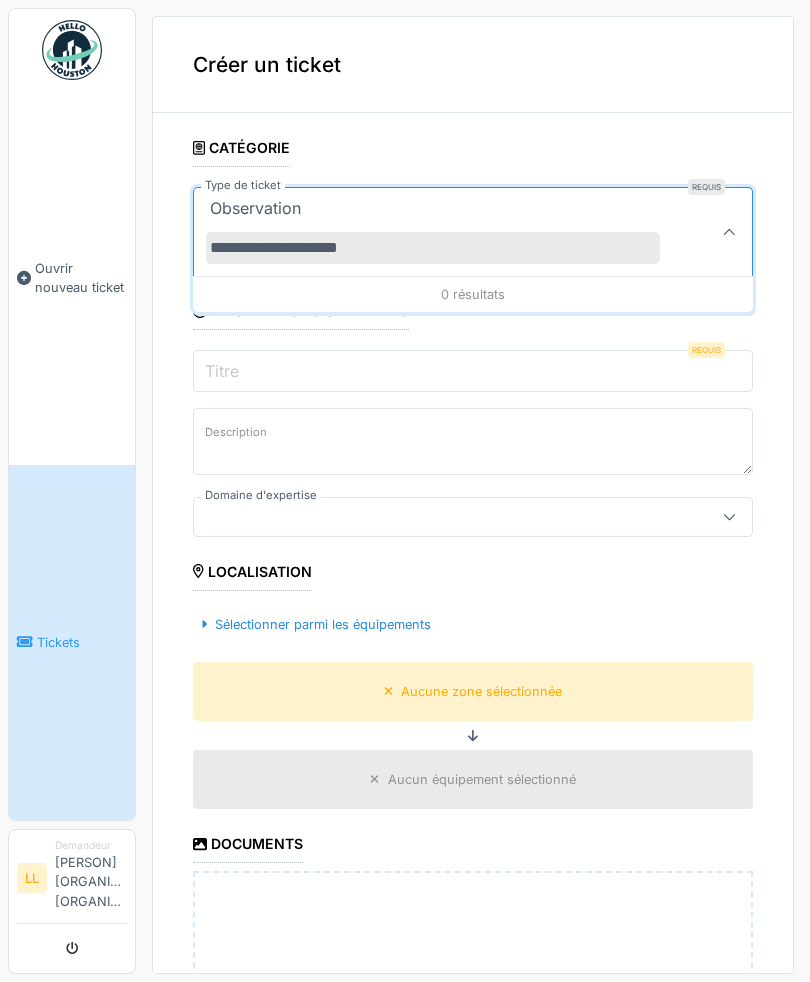 click on "**********" at bounding box center [473, 695] 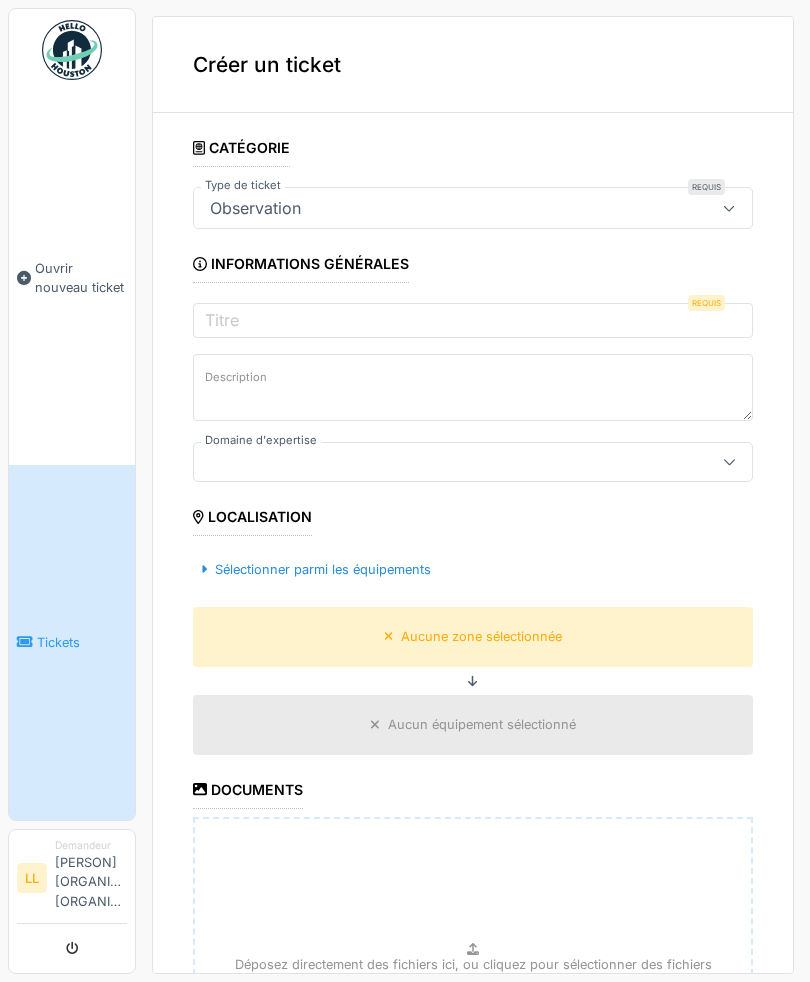 click at bounding box center [729, 208] 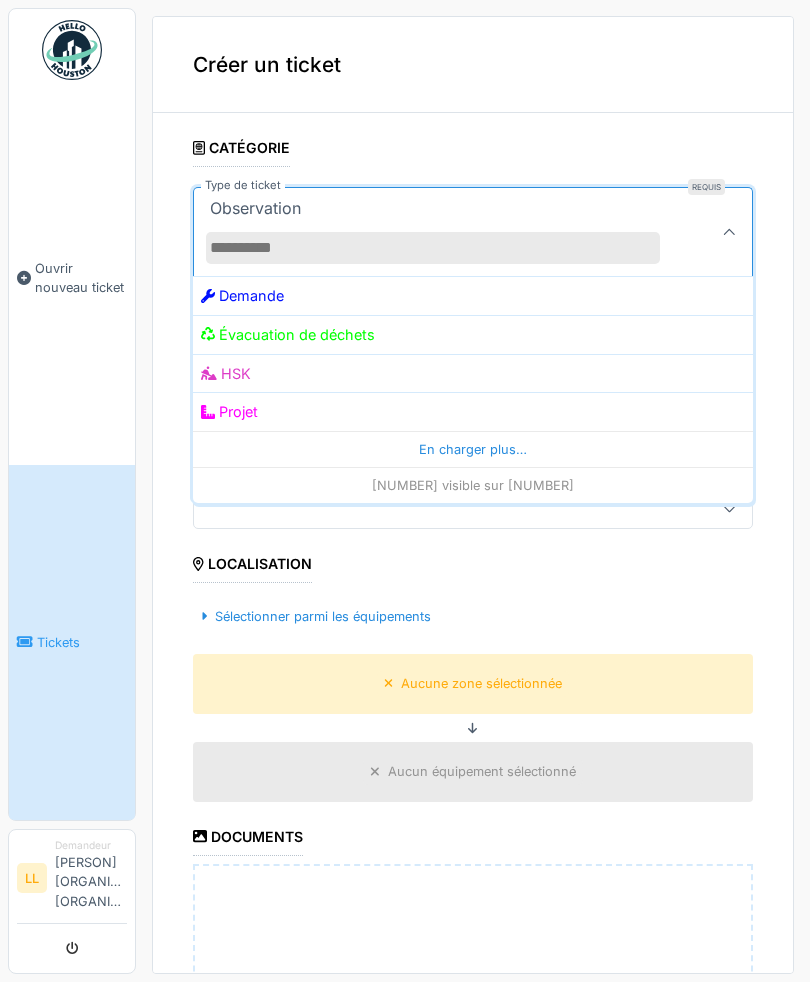 click on "Demande" at bounding box center [473, 295] 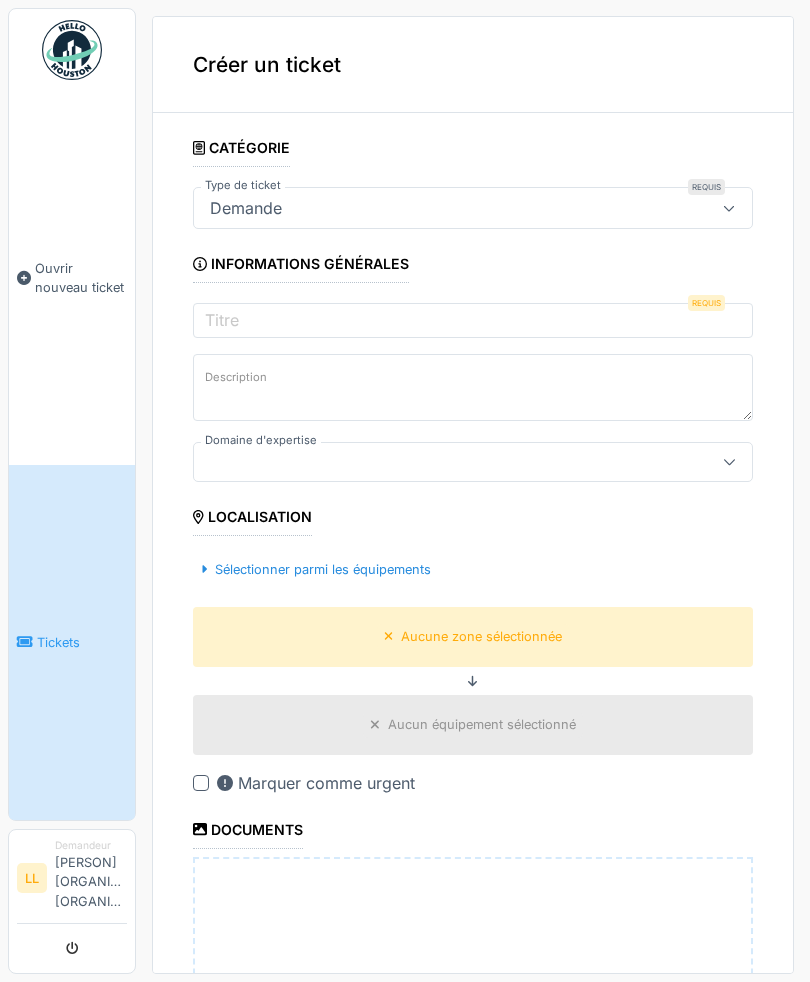click at bounding box center (729, 208) 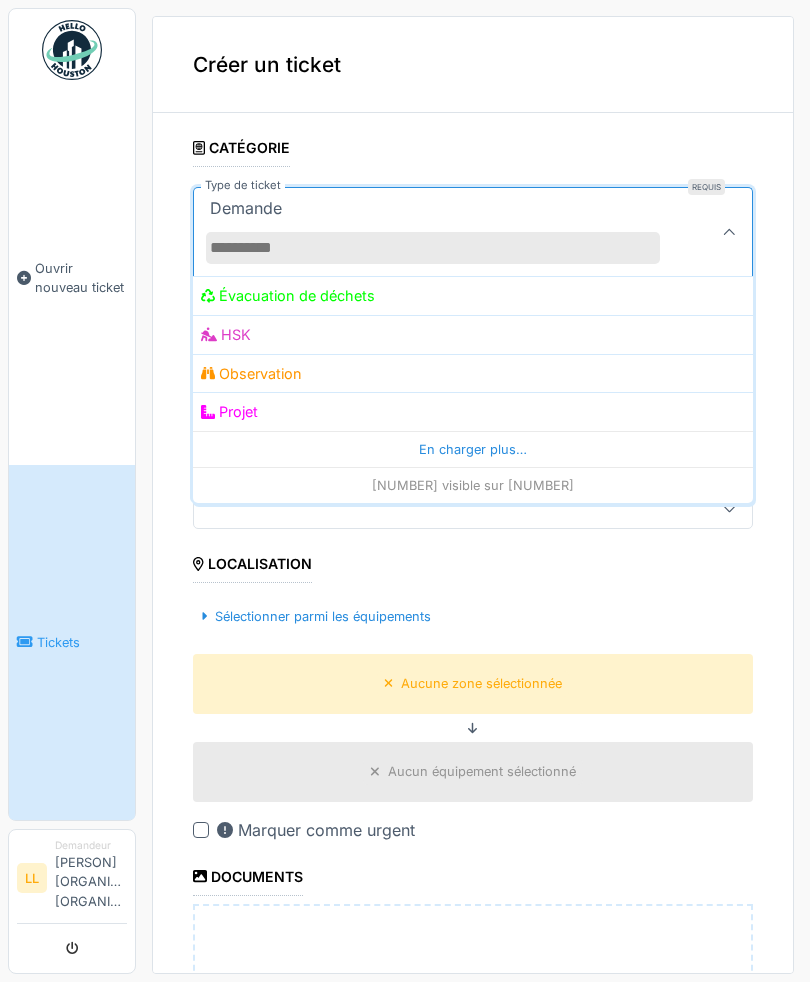 click on "Observation" at bounding box center [473, 373] 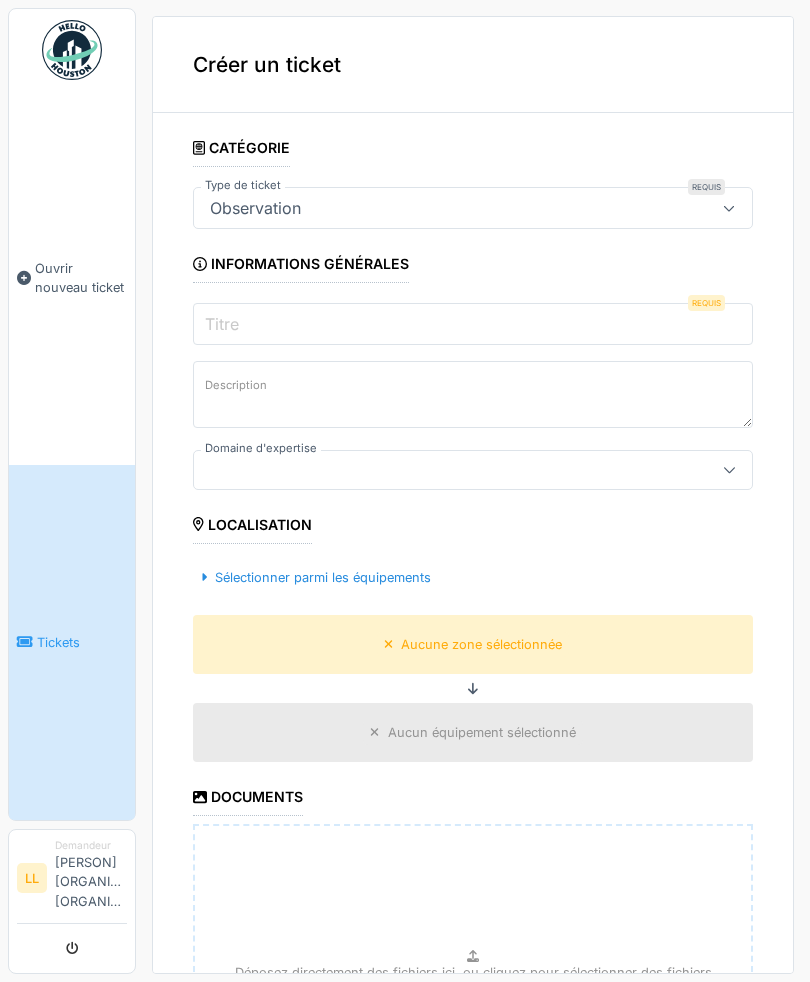 click on "Titre" at bounding box center [473, 324] 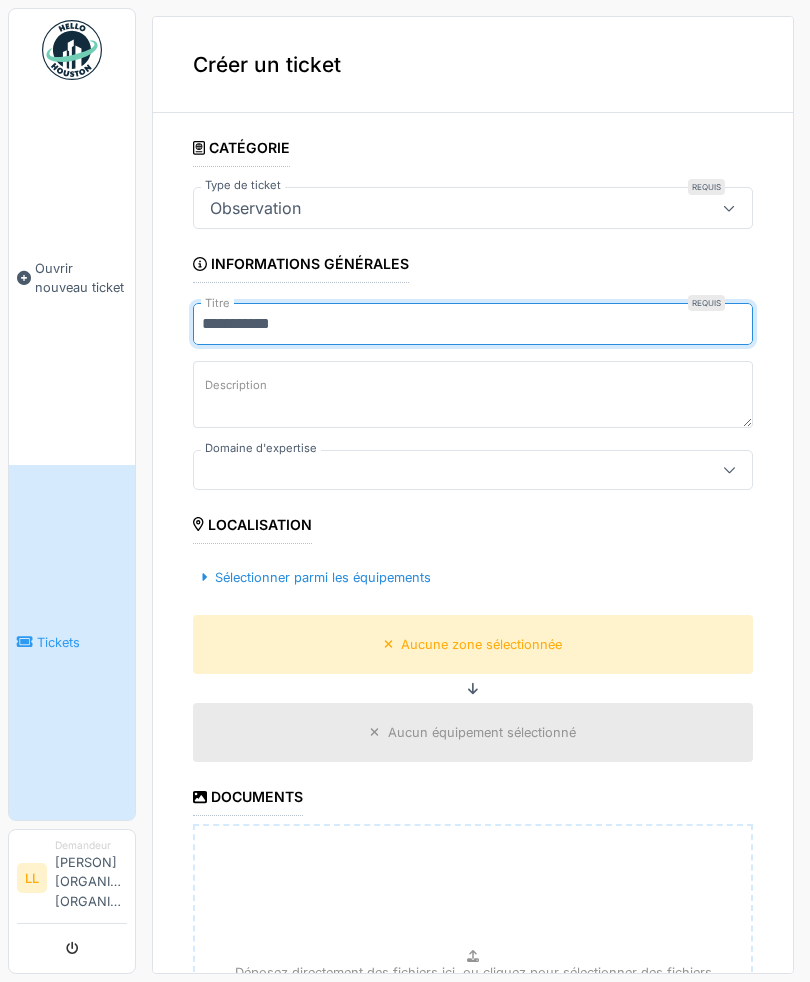 type on "**********" 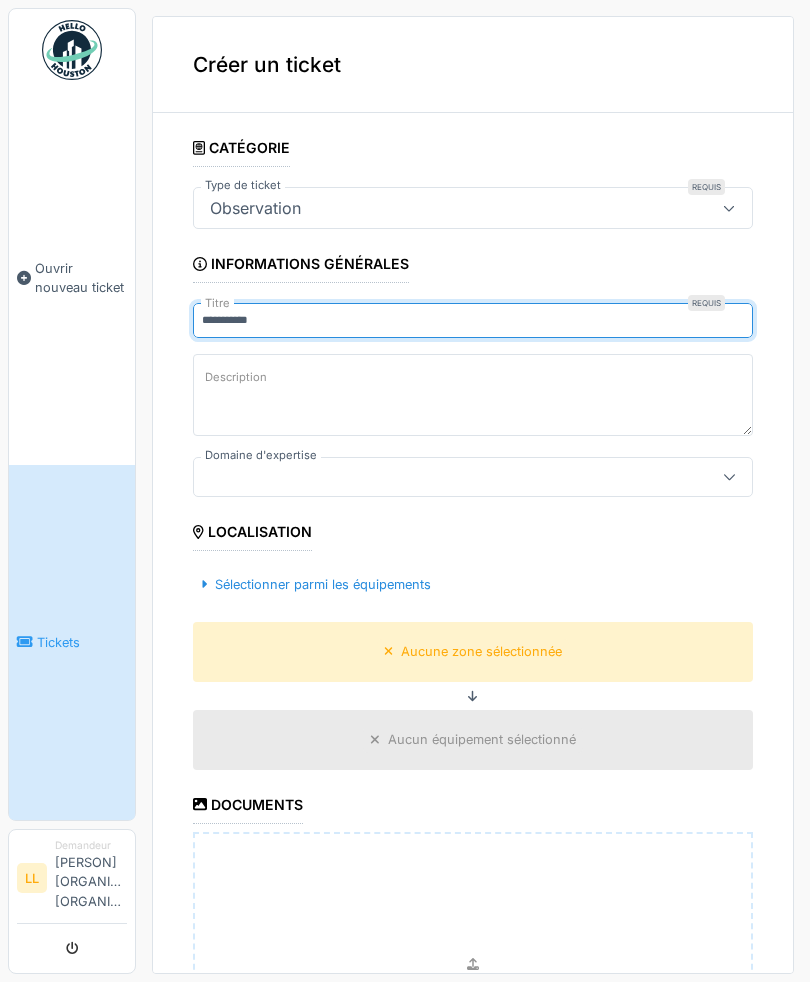 click on "Description" at bounding box center [473, 397] 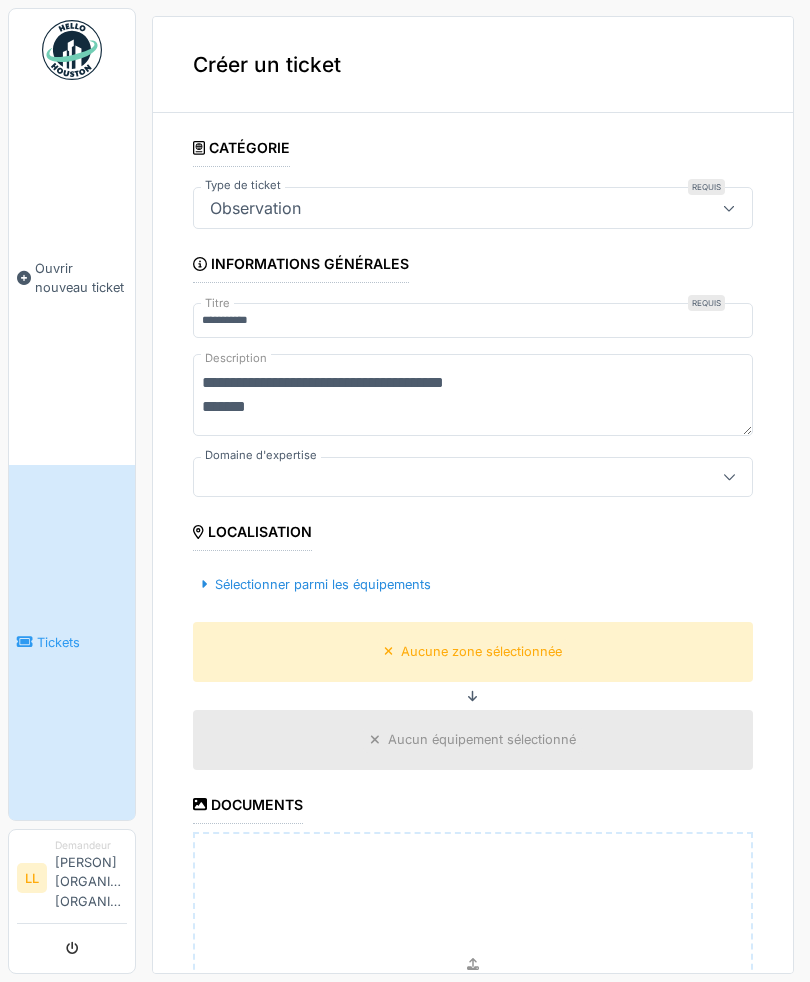 type on "**********" 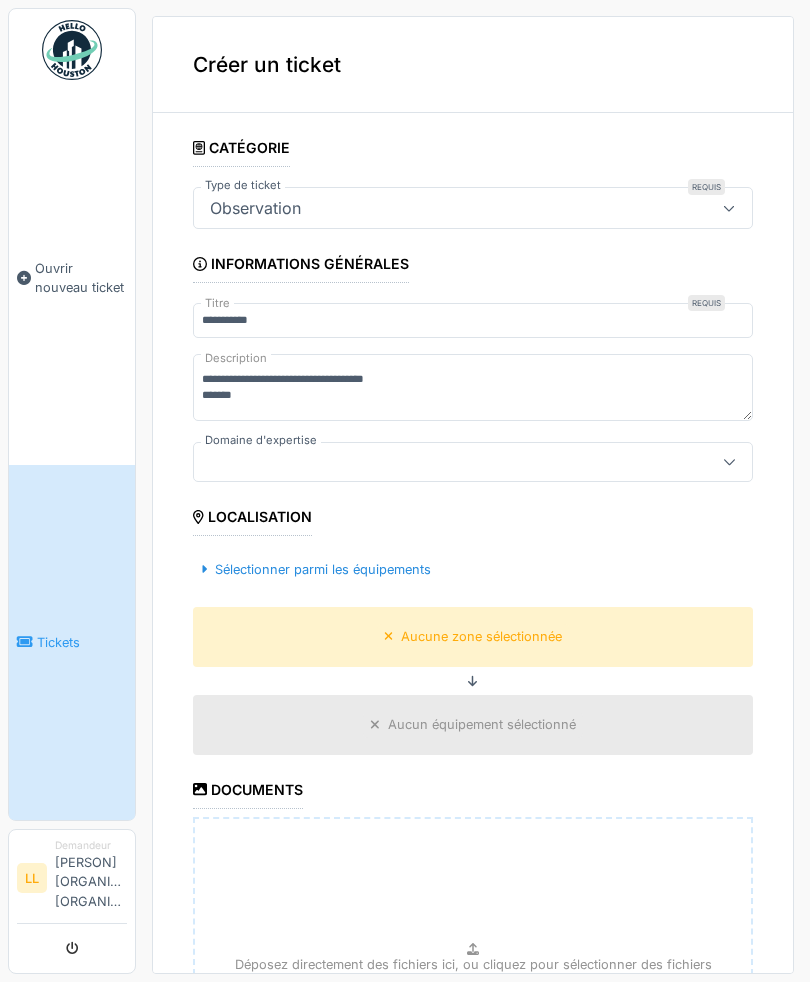 click on "**********" at bounding box center [473, 667] 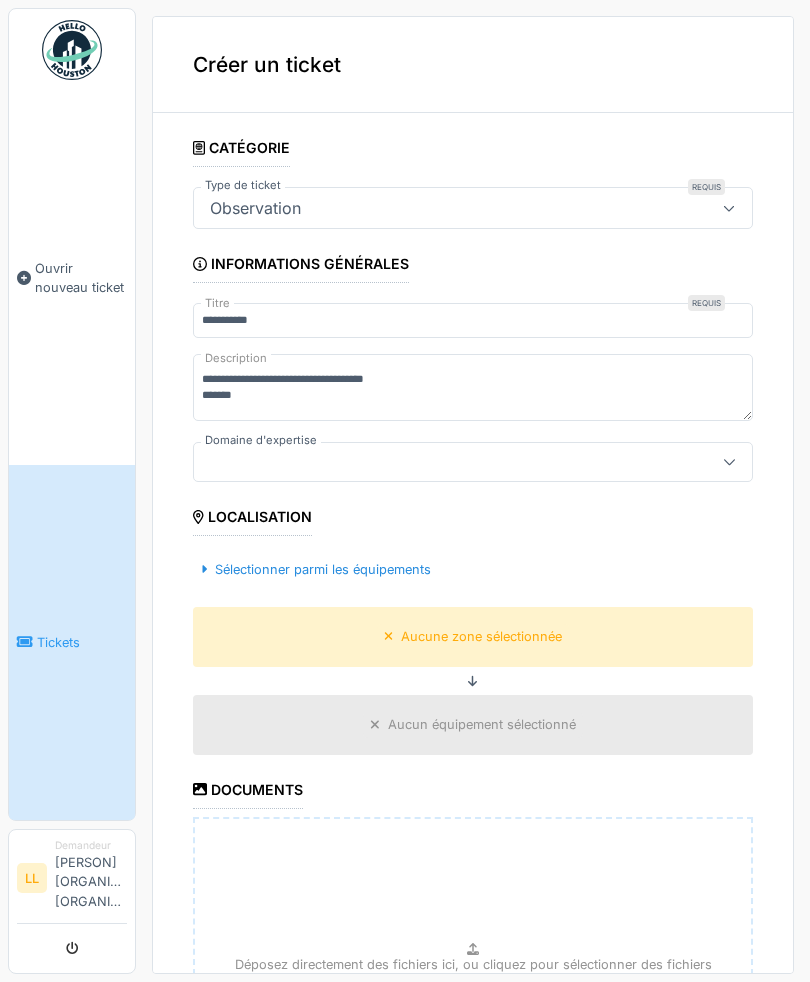 click at bounding box center [729, 461] 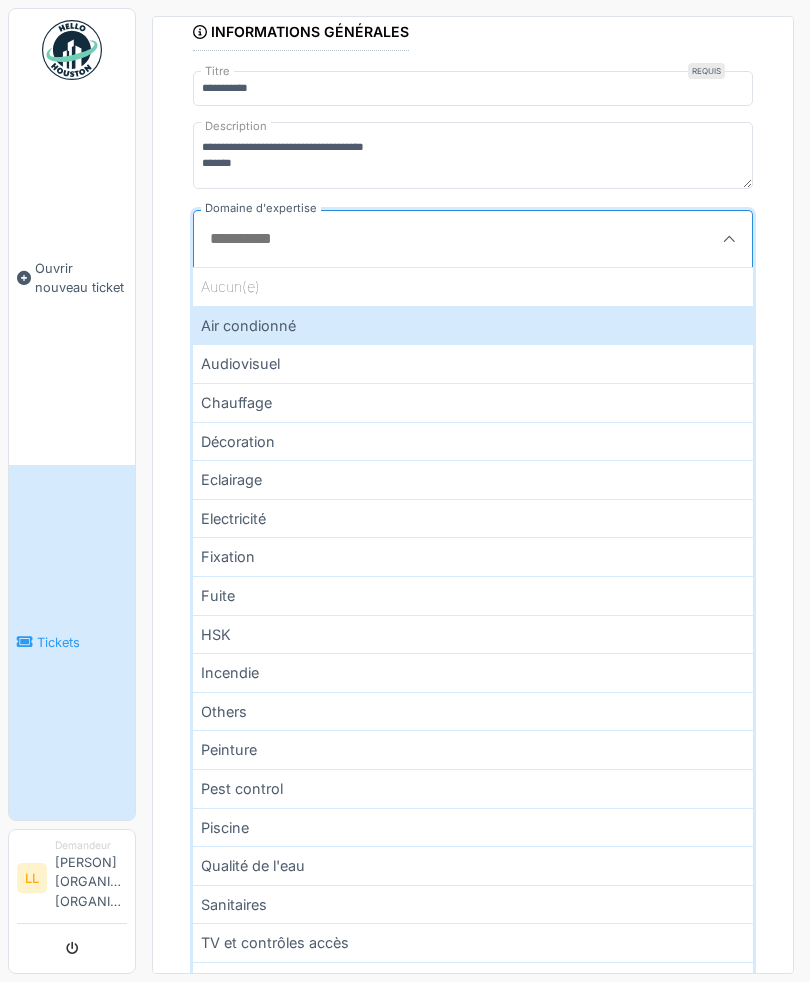 scroll, scrollTop: 230, scrollLeft: 0, axis: vertical 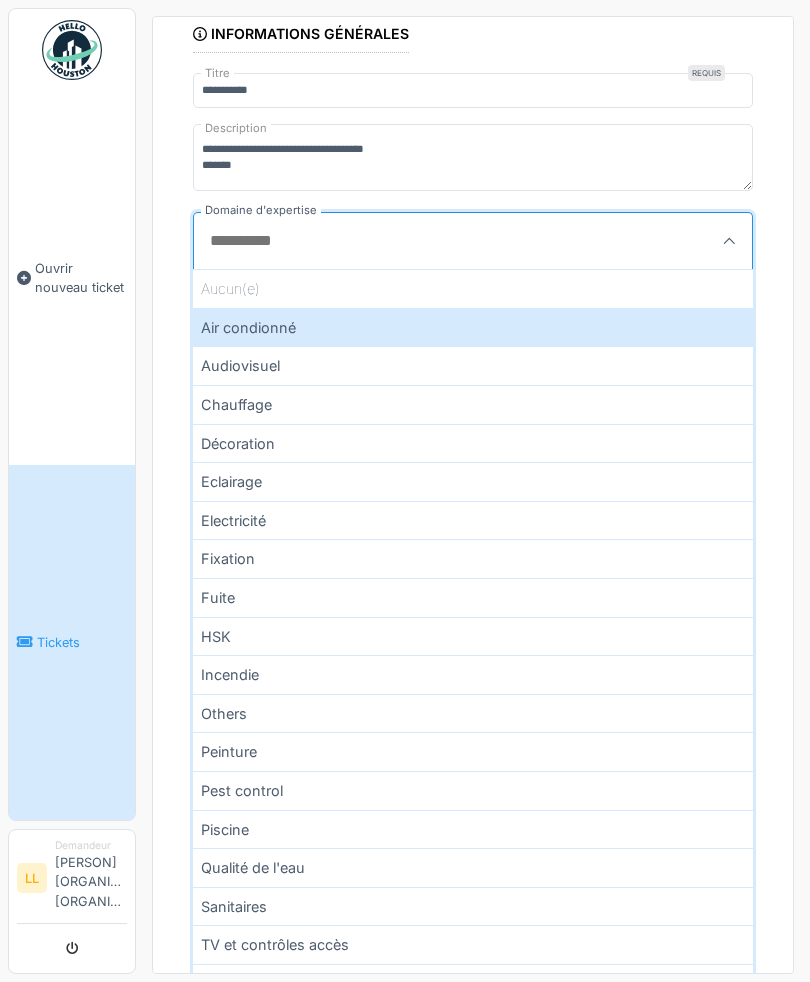 click on "Fixation" at bounding box center (473, 558) 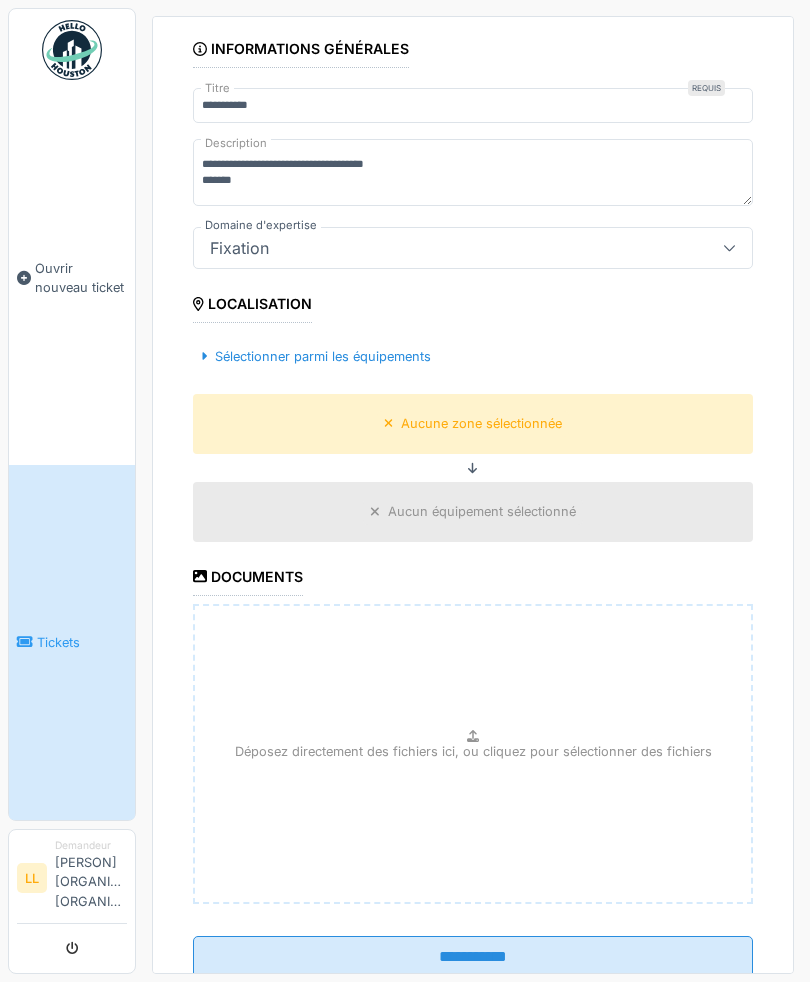 scroll, scrollTop: 51, scrollLeft: 0, axis: vertical 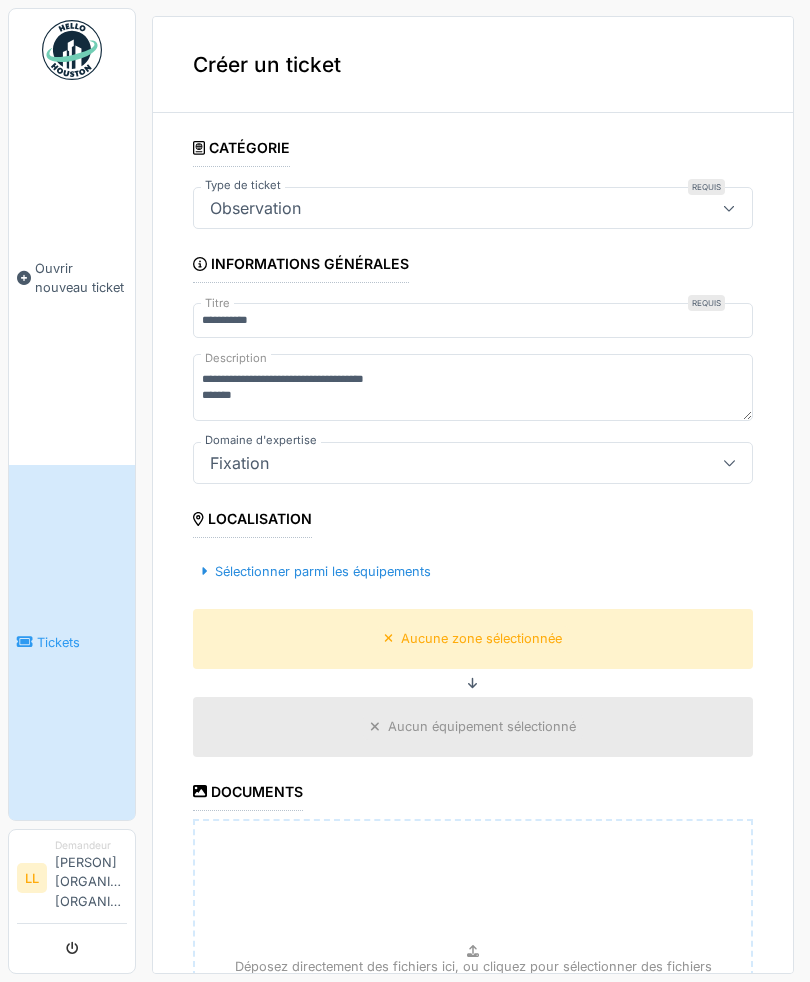click on "Aucune zone sélectionnée" at bounding box center [473, 638] 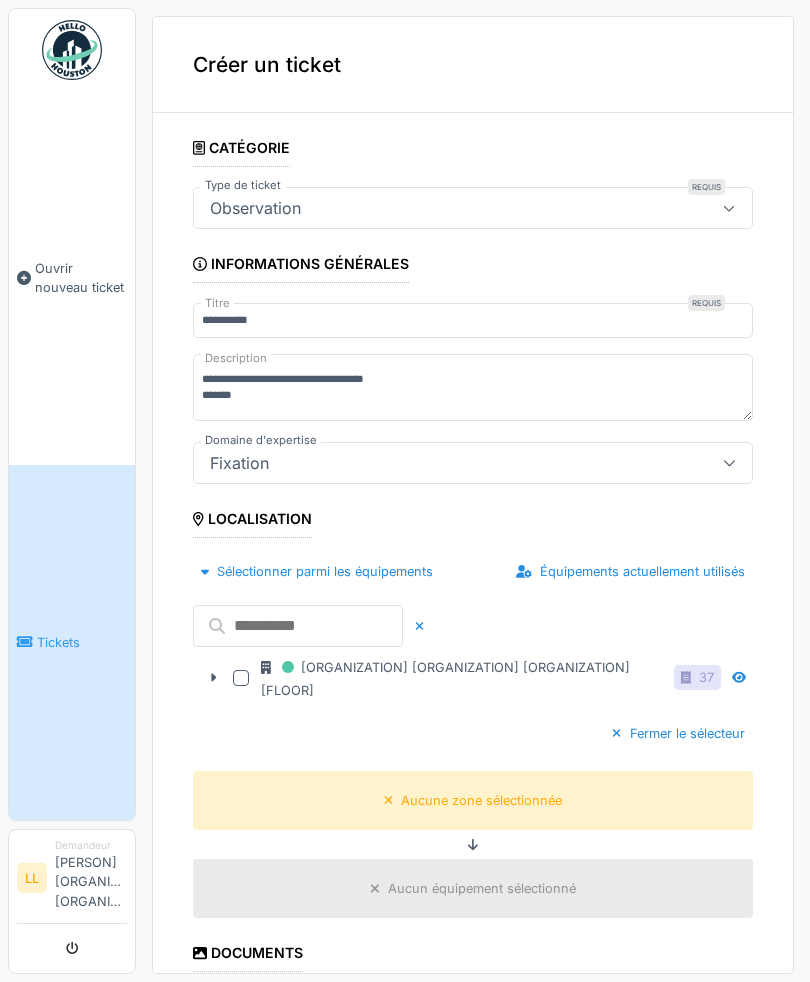 click at bounding box center [298, 626] 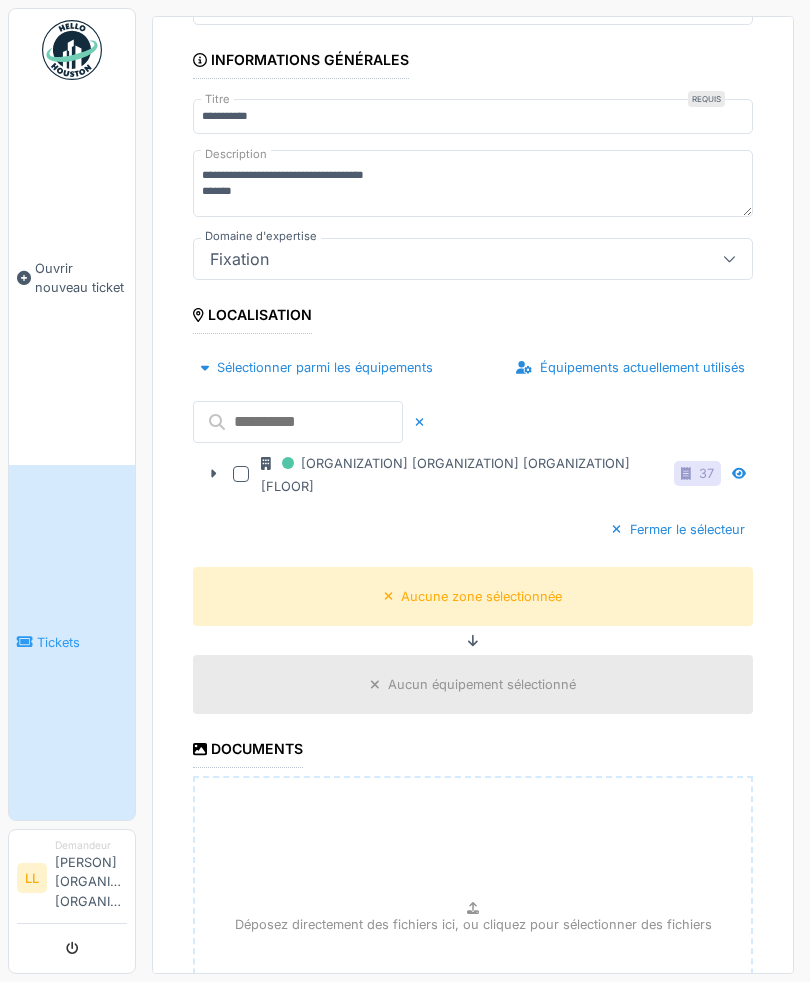 scroll, scrollTop: 206, scrollLeft: 0, axis: vertical 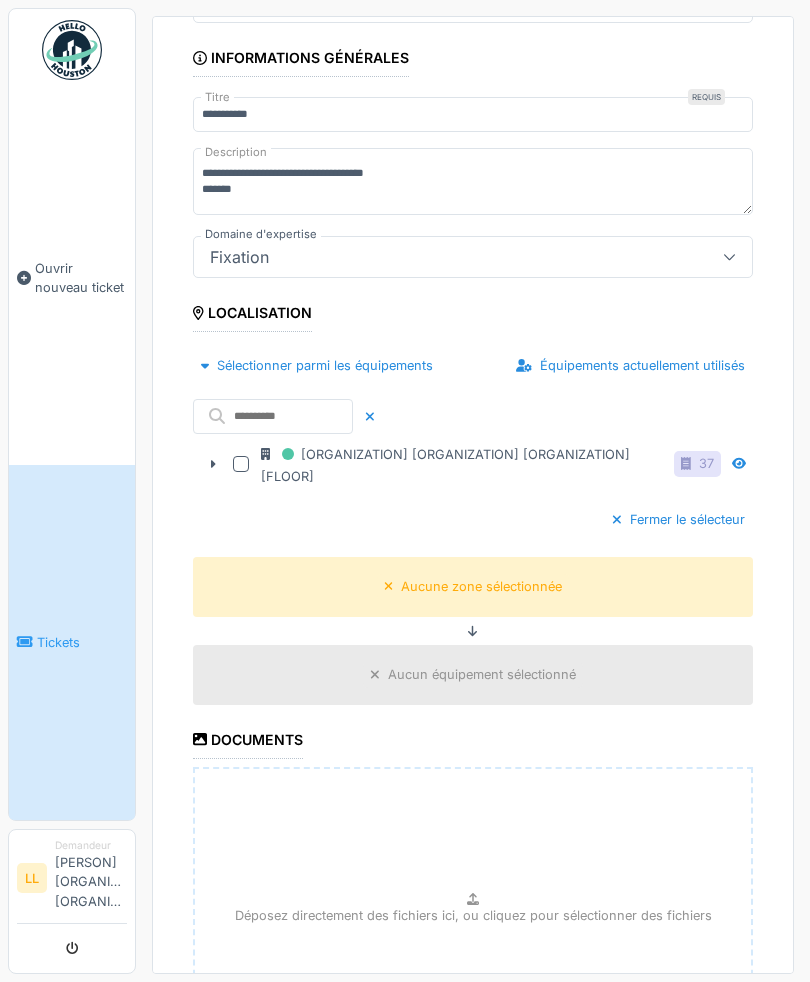click on "[ORGANIZATION] [ORGANIZATION] [ORGANIZATION] [FLOOR] [NUMBER]" at bounding box center [491, 464] 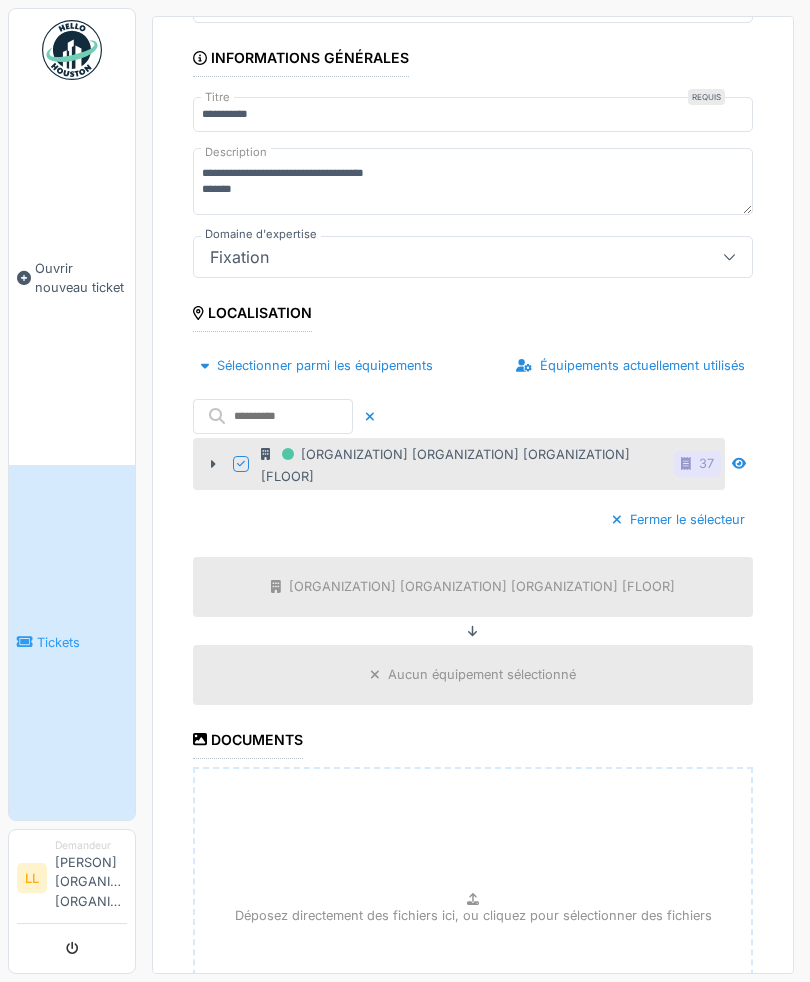click on "[ORGANIZATION] [ORGANIZATION] [ORGANIZATION] [FLOOR] [NUMBER]" at bounding box center (491, 464) 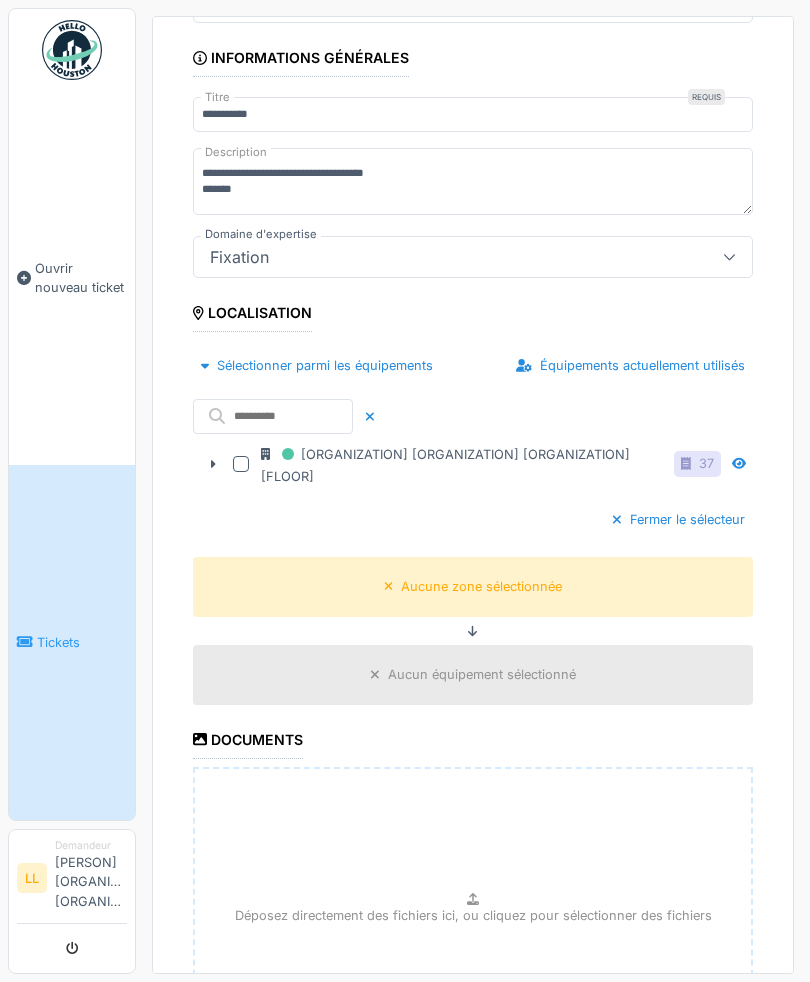 click on "Aucune zone sélectionnée" at bounding box center (473, 586) 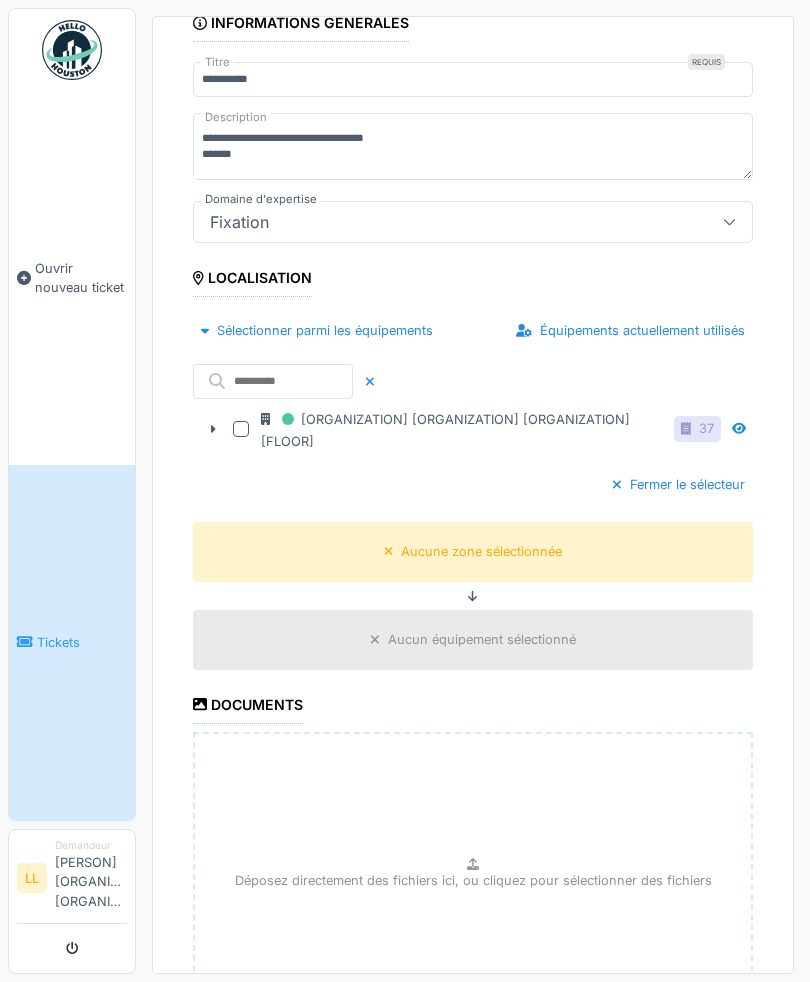 scroll, scrollTop: 243, scrollLeft: 0, axis: vertical 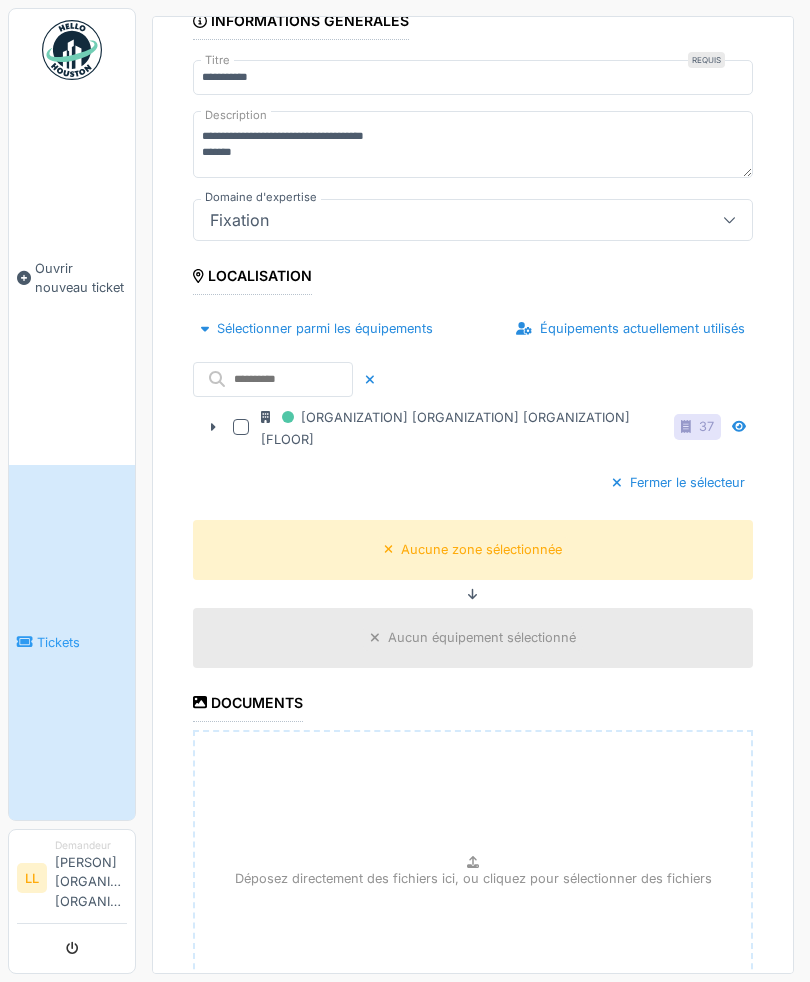 click on "Sélectionner parmi les équipements" at bounding box center [317, 328] 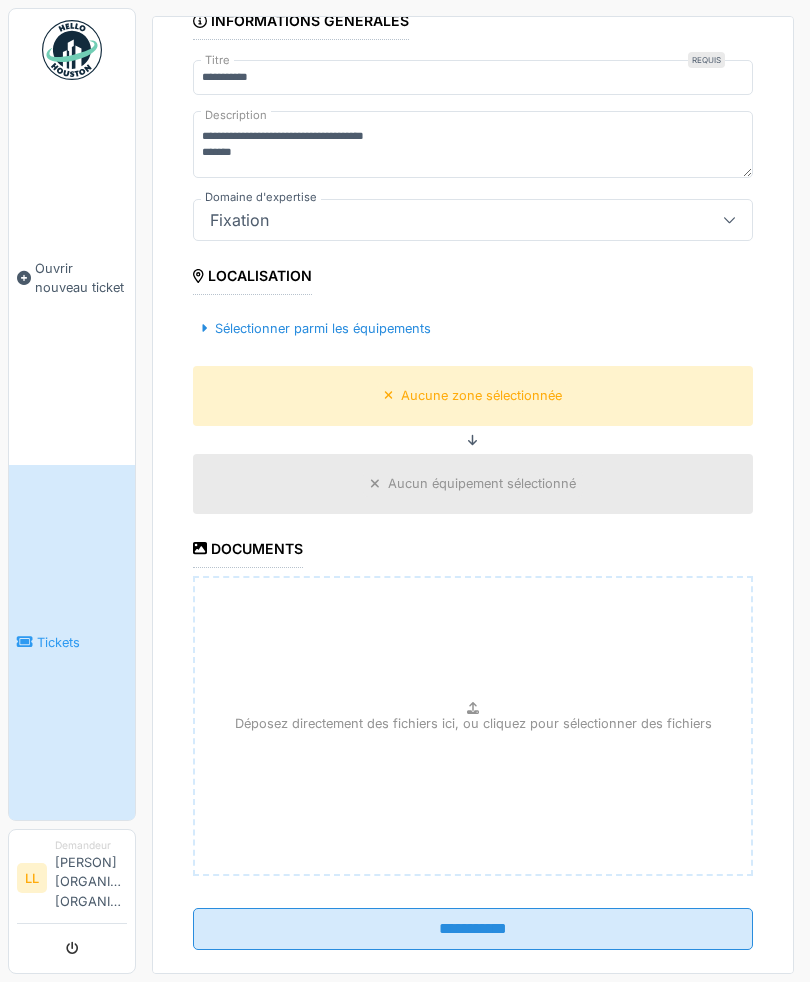 scroll, scrollTop: 215, scrollLeft: 0, axis: vertical 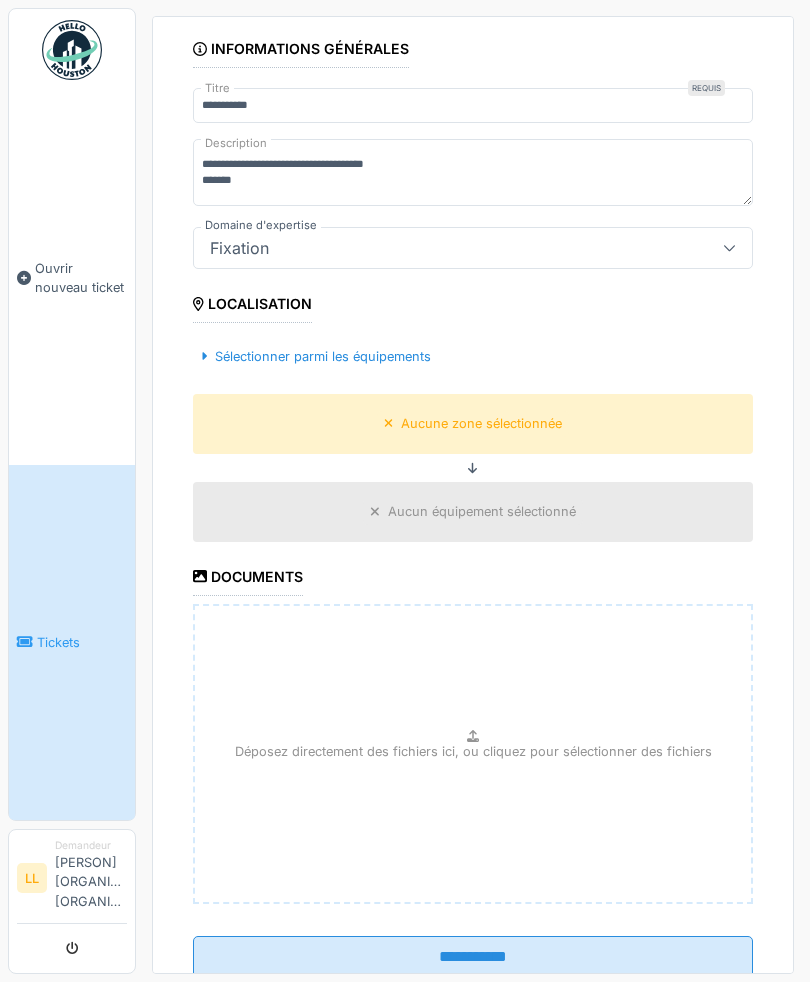 click on "Aucun équipement sélectionné" at bounding box center [473, 511] 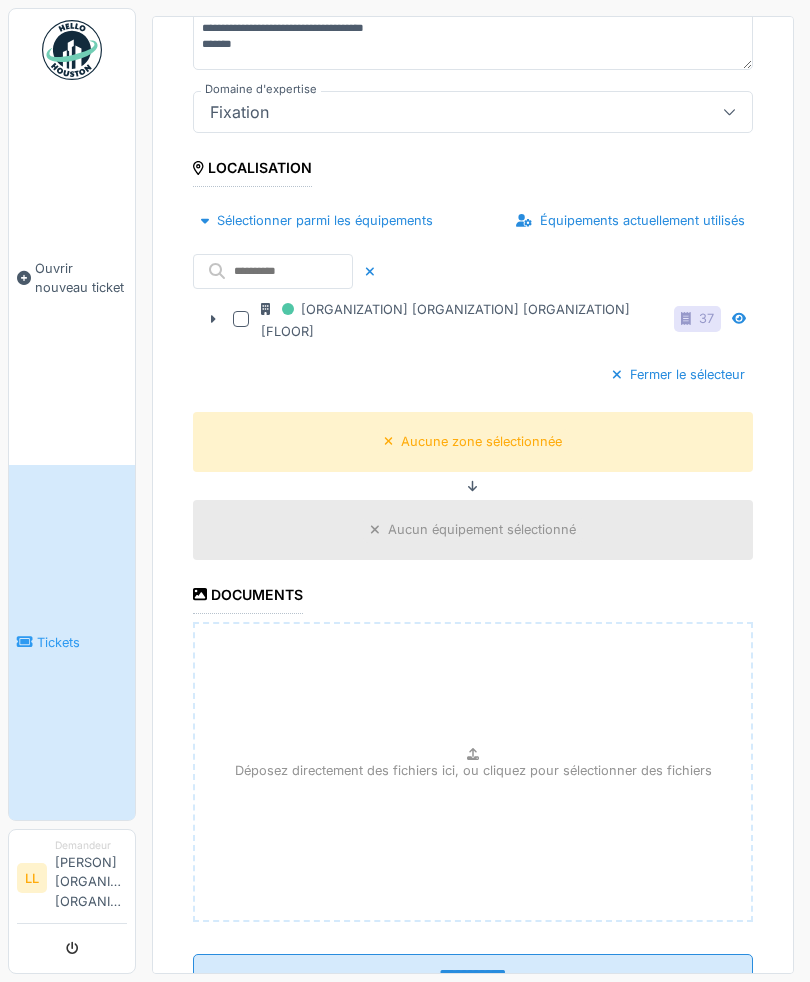 scroll, scrollTop: 350, scrollLeft: 0, axis: vertical 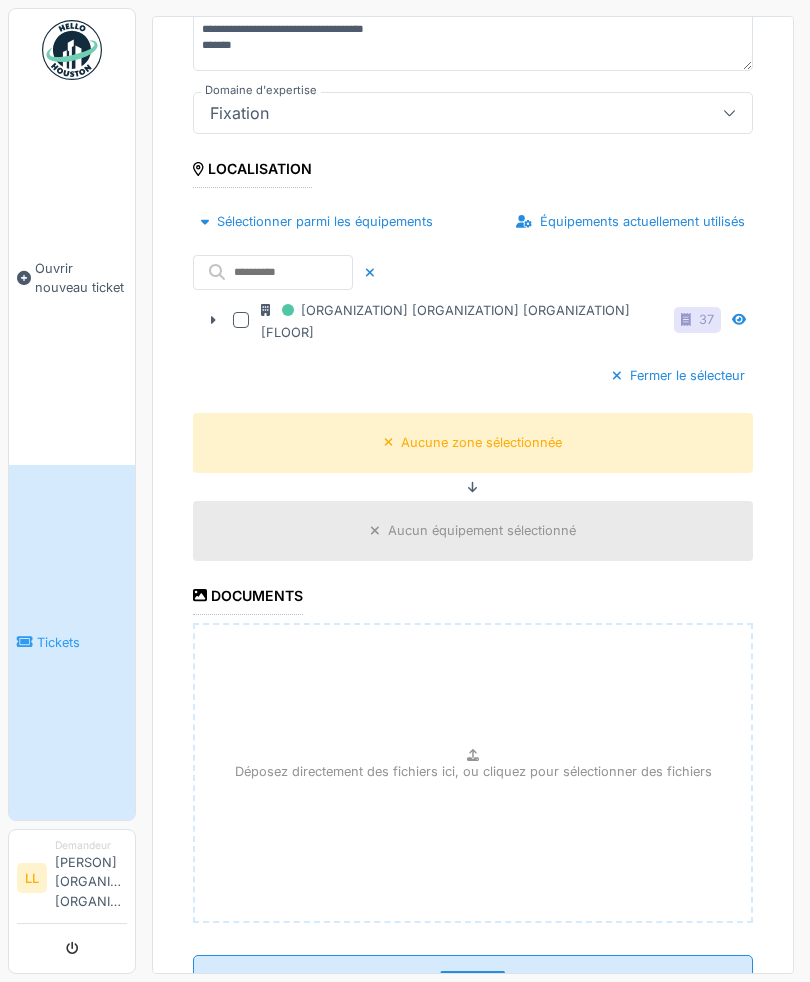 click on "**********" at bounding box center [473, 976] 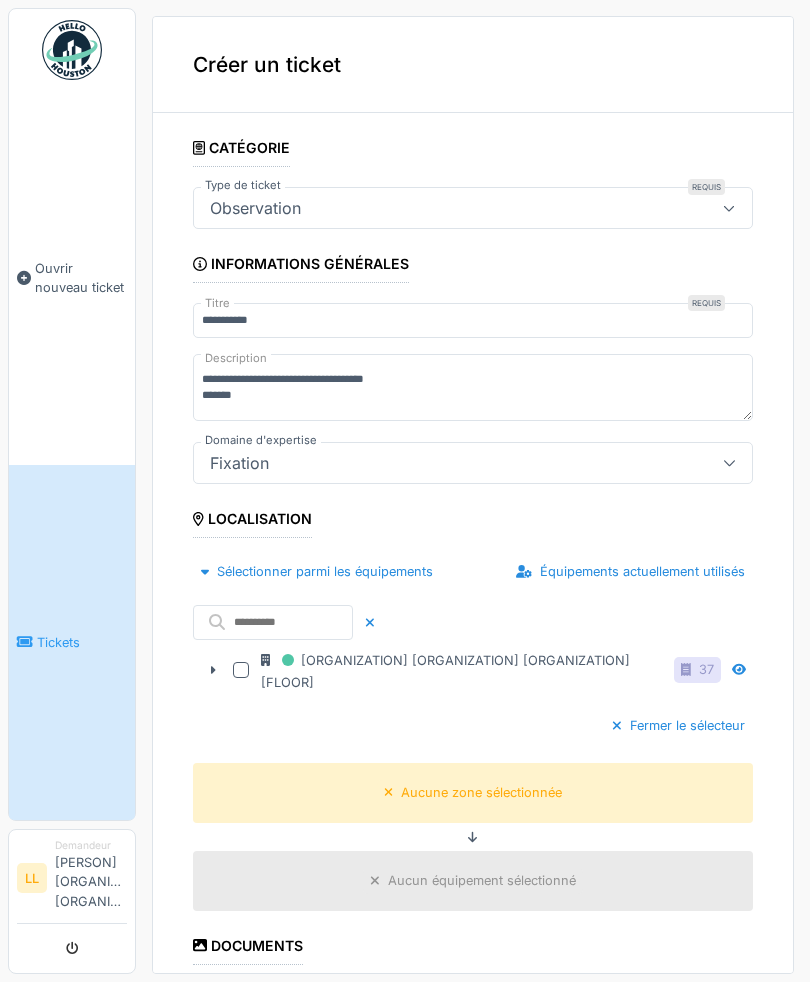 scroll, scrollTop: 0, scrollLeft: 0, axis: both 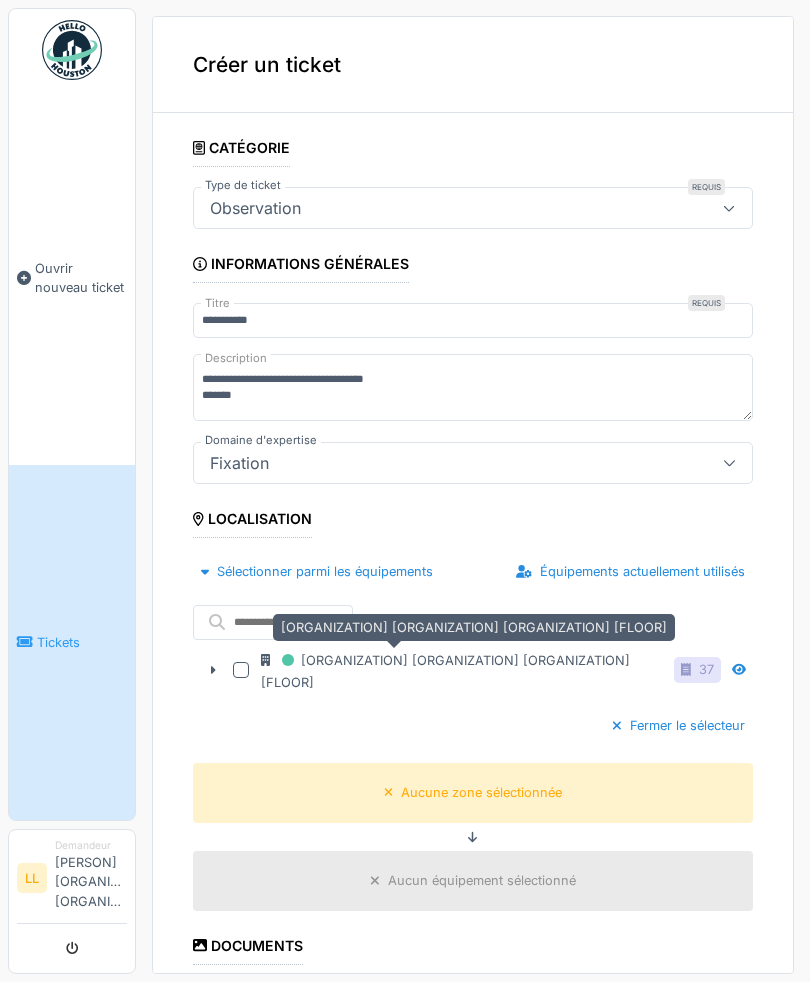 click at bounding box center [241, 670] 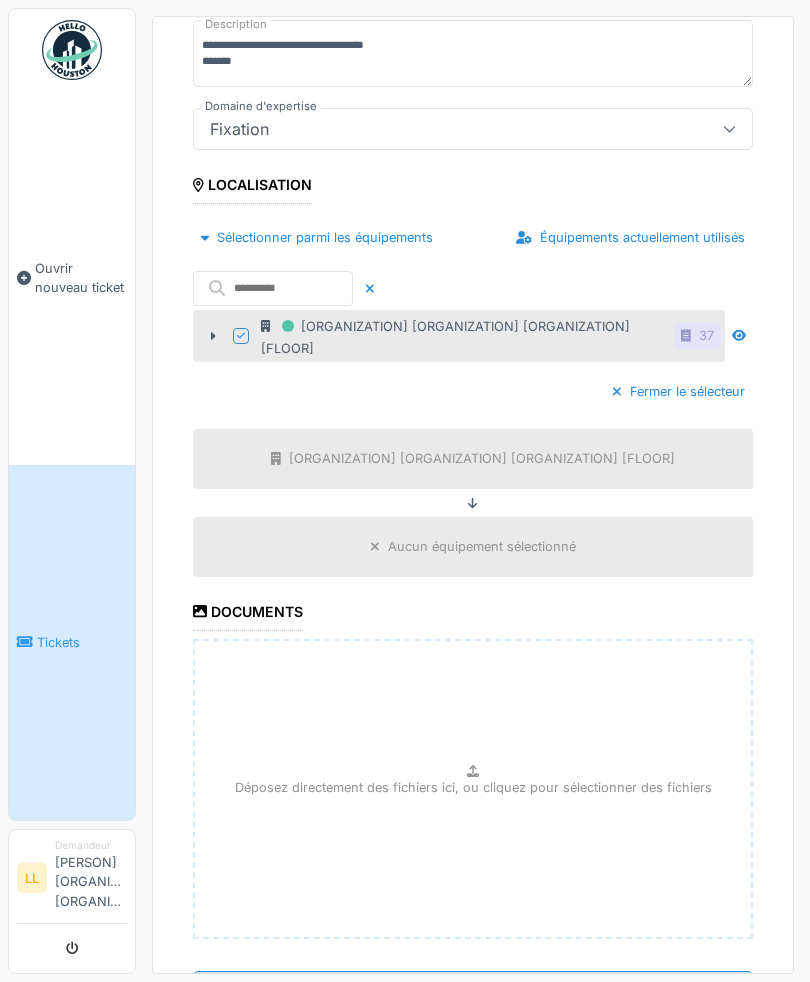 scroll, scrollTop: 339, scrollLeft: 0, axis: vertical 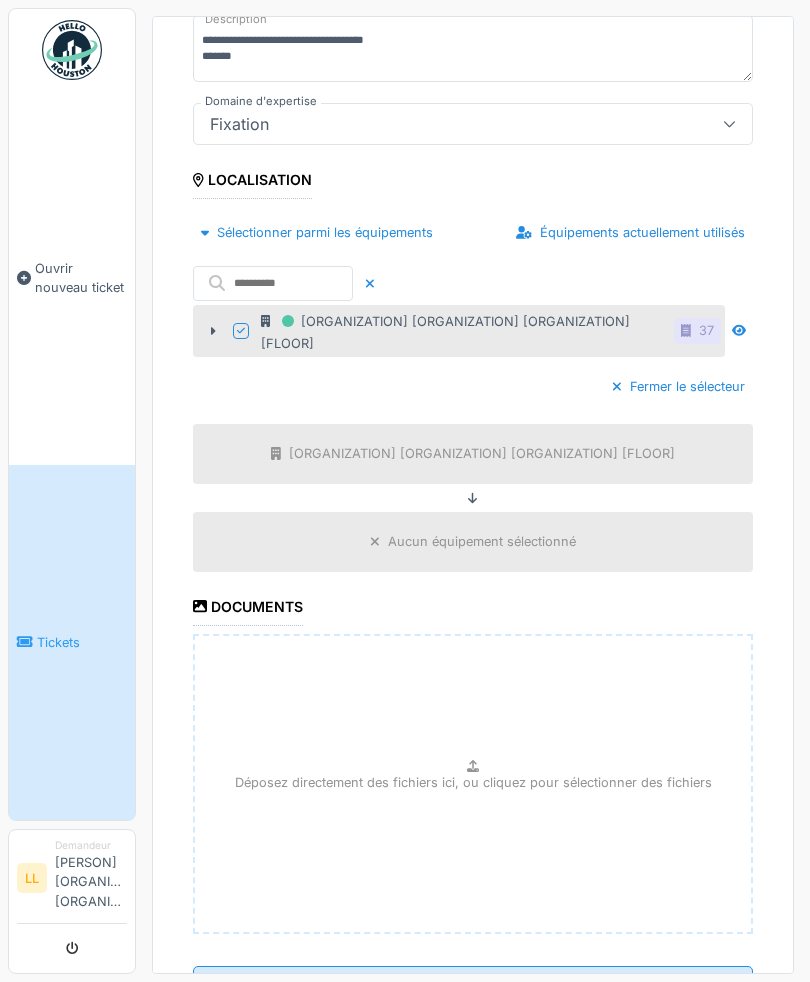 click on "**********" at bounding box center [473, 987] 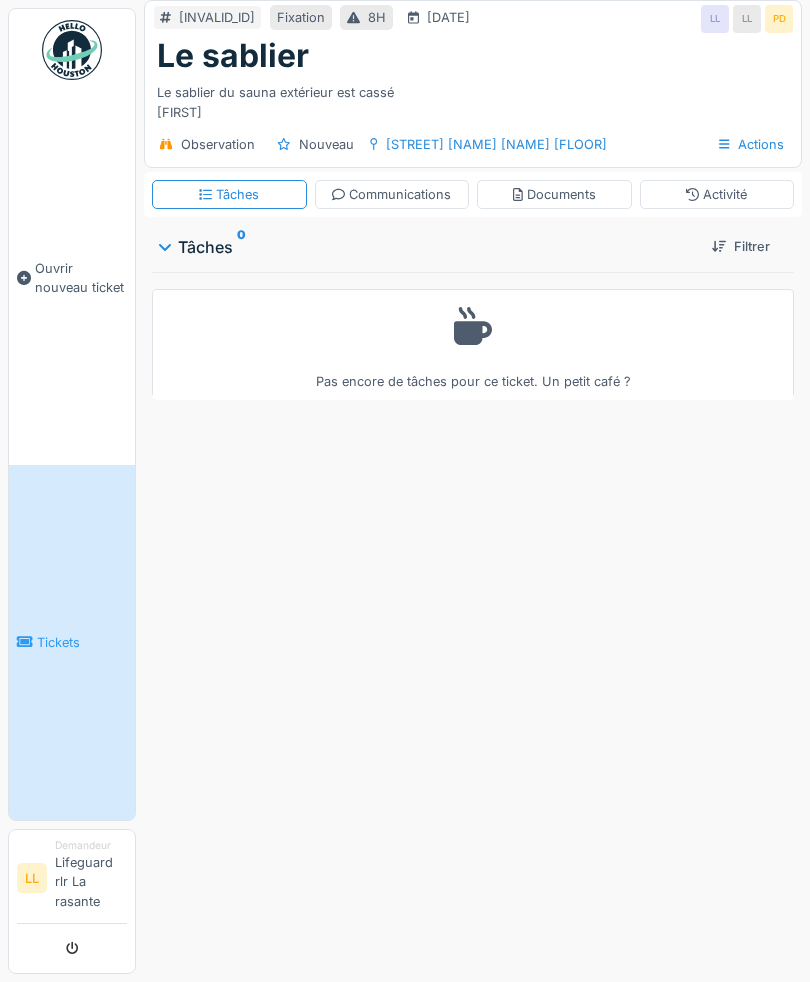 scroll, scrollTop: 0, scrollLeft: 0, axis: both 